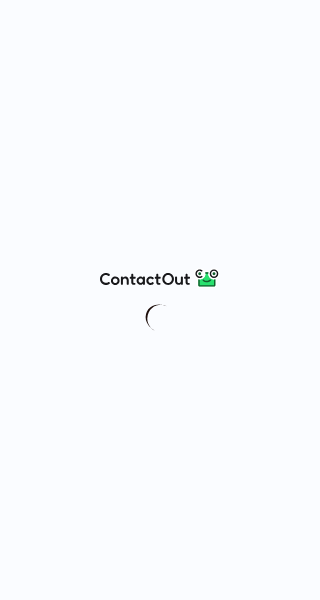 scroll, scrollTop: 0, scrollLeft: 0, axis: both 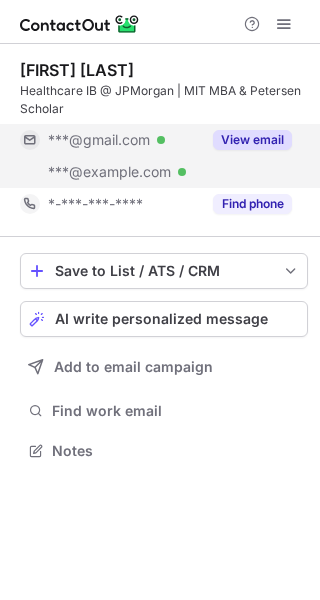 click on "View email" at bounding box center [246, 140] 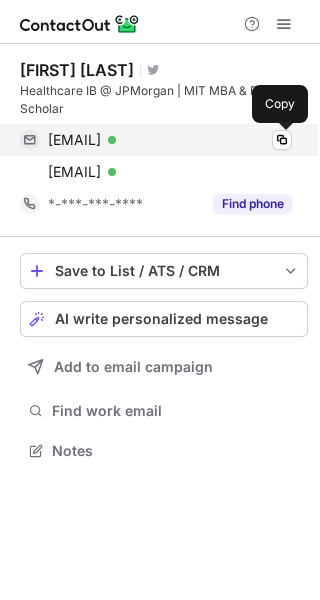 drag, startPoint x: 280, startPoint y: 131, endPoint x: 292, endPoint y: 140, distance: 15 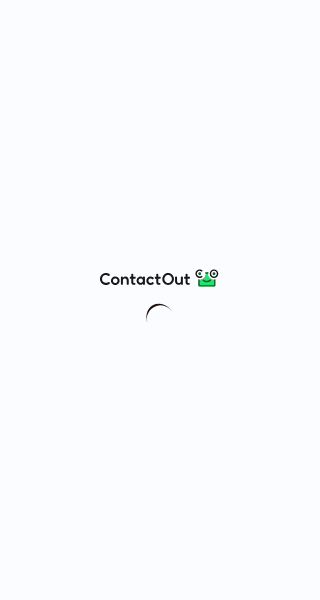scroll, scrollTop: 0, scrollLeft: 0, axis: both 